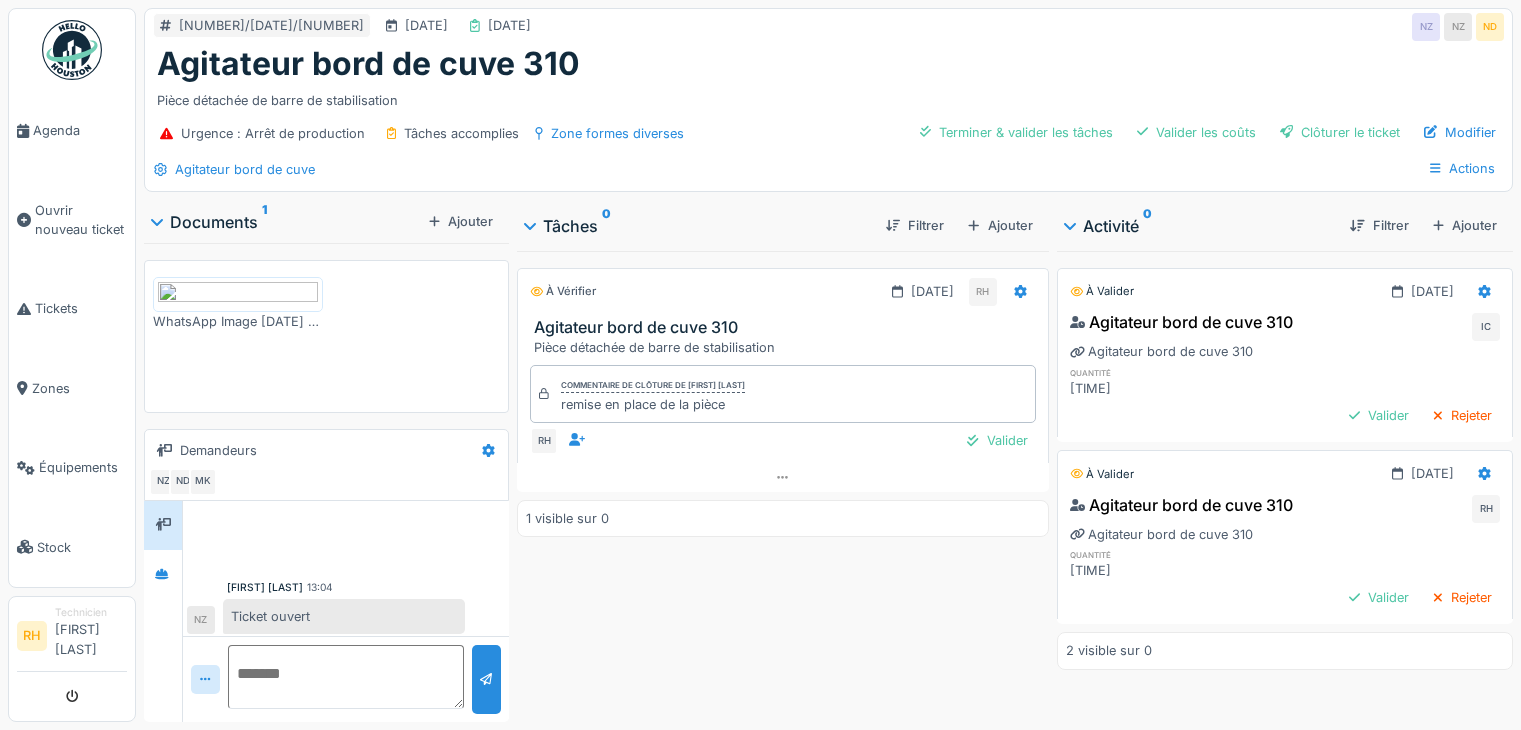 scroll, scrollTop: 15, scrollLeft: 0, axis: vertical 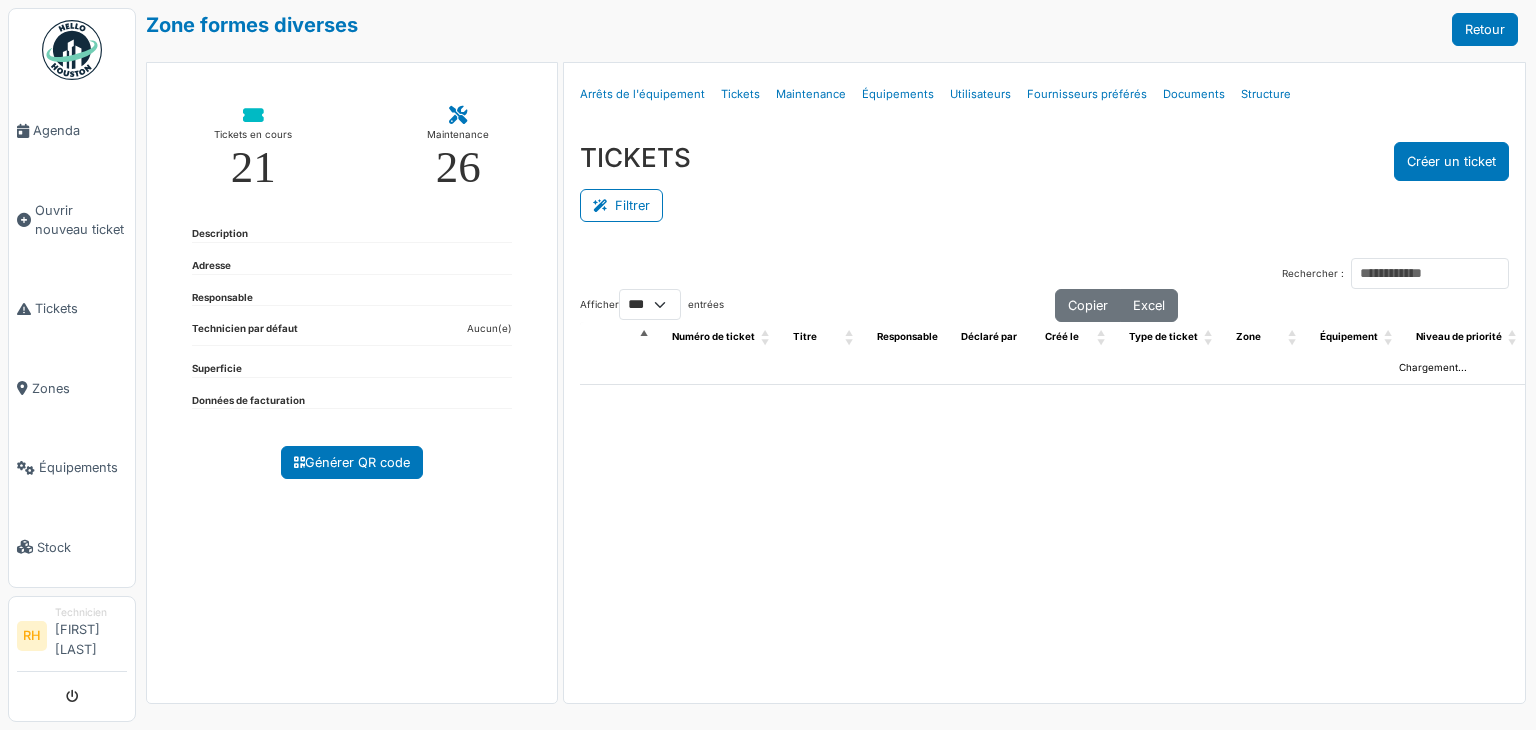 click on "Filtrer" at bounding box center (621, 205) 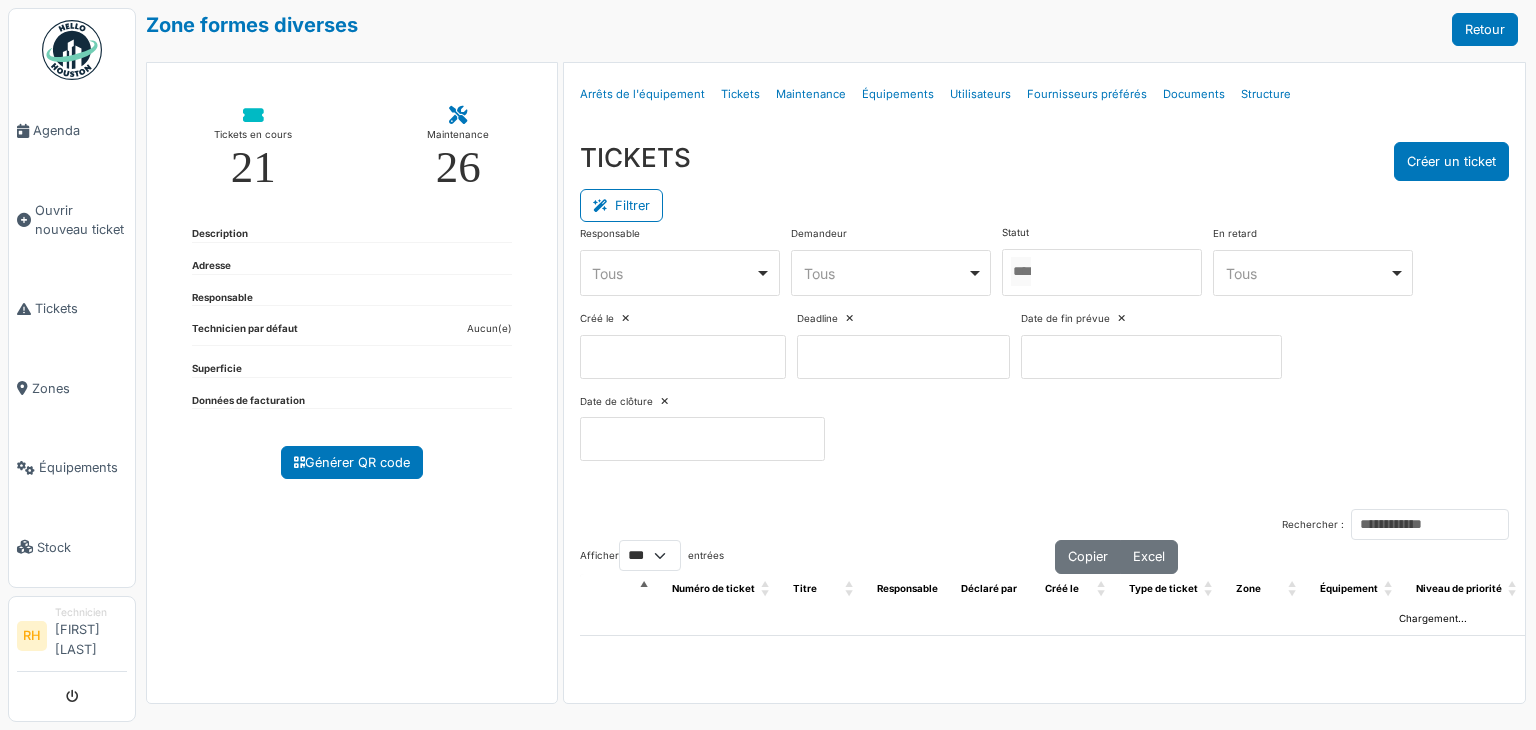 click at bounding box center [680, 273] 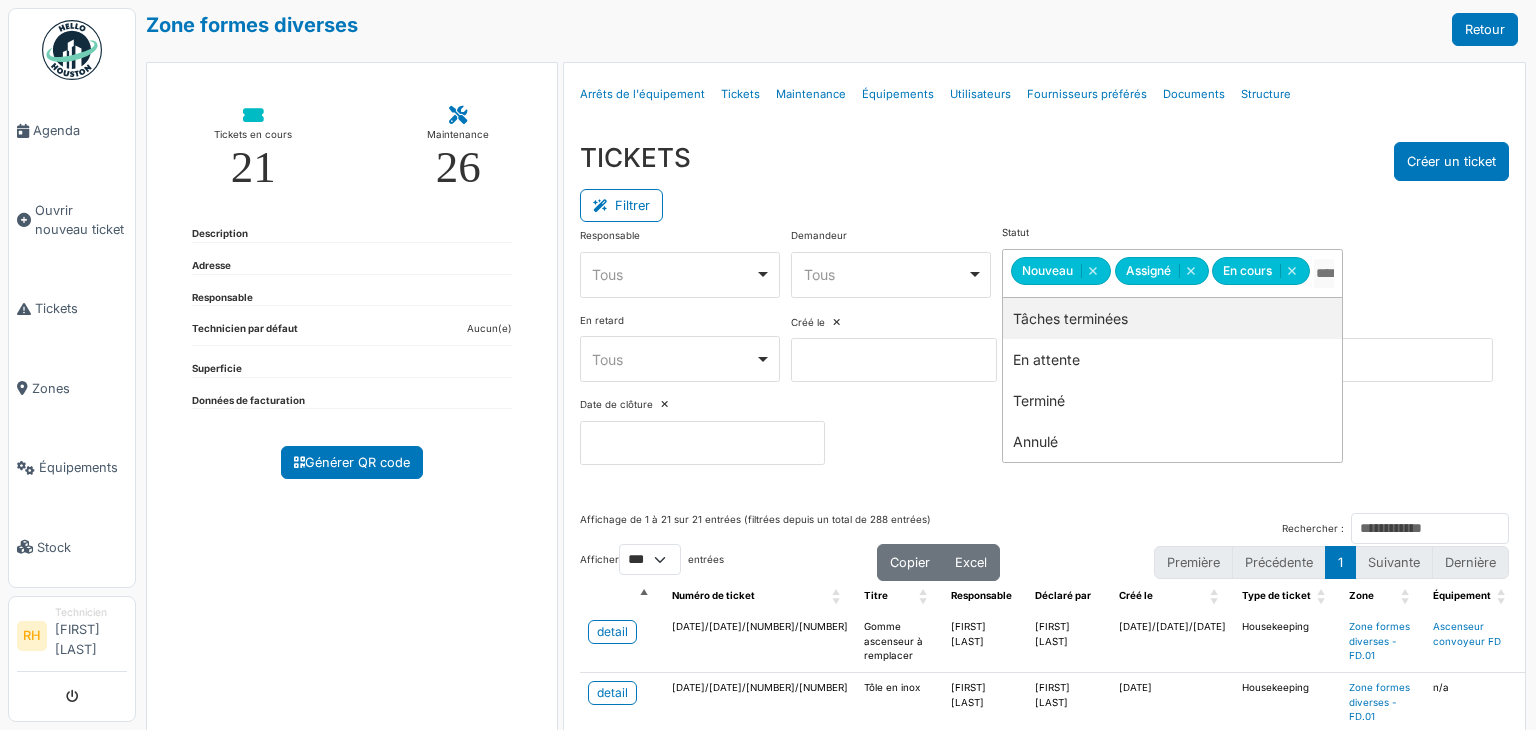 click on "TICKETS
Créer un ticket" at bounding box center (1044, 161) 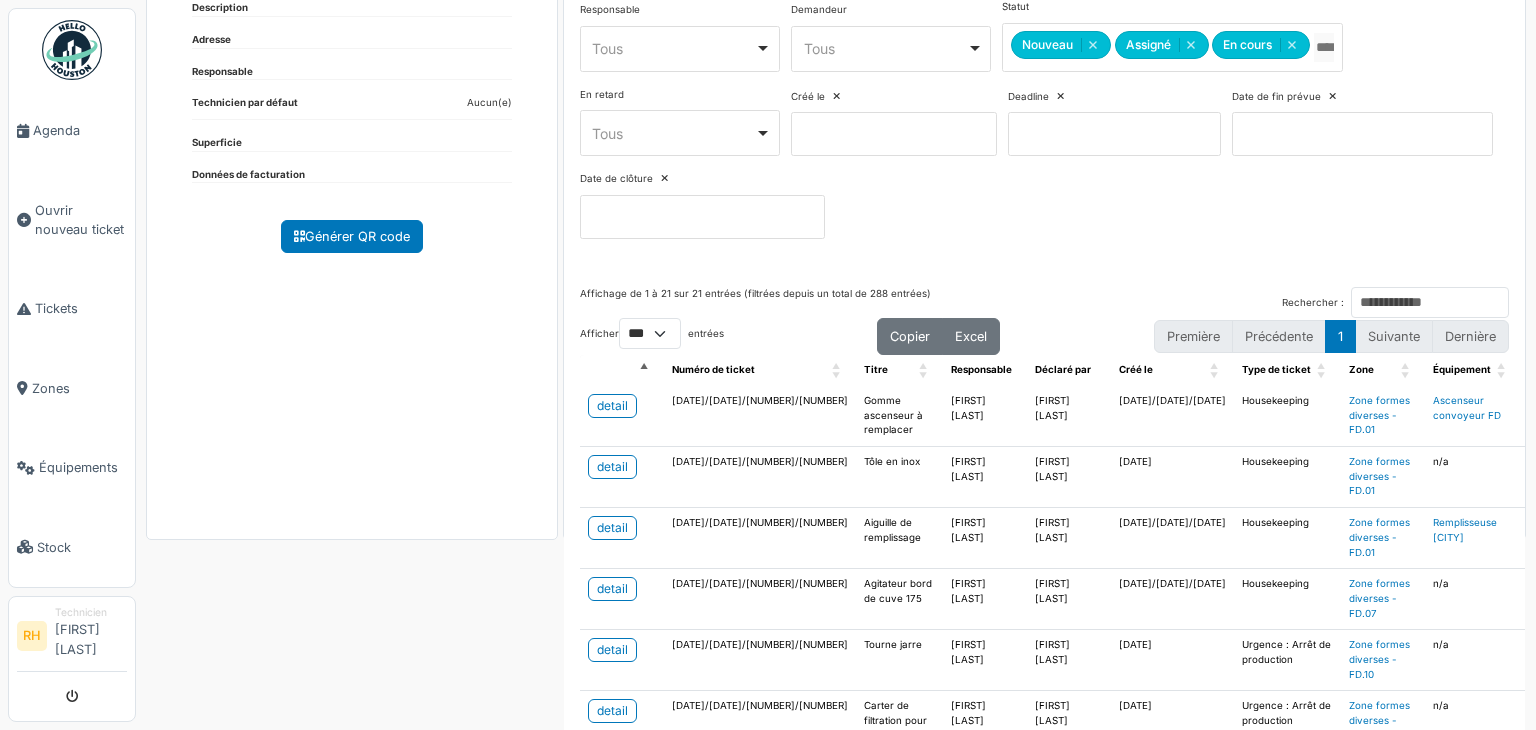 scroll, scrollTop: 300, scrollLeft: 0, axis: vertical 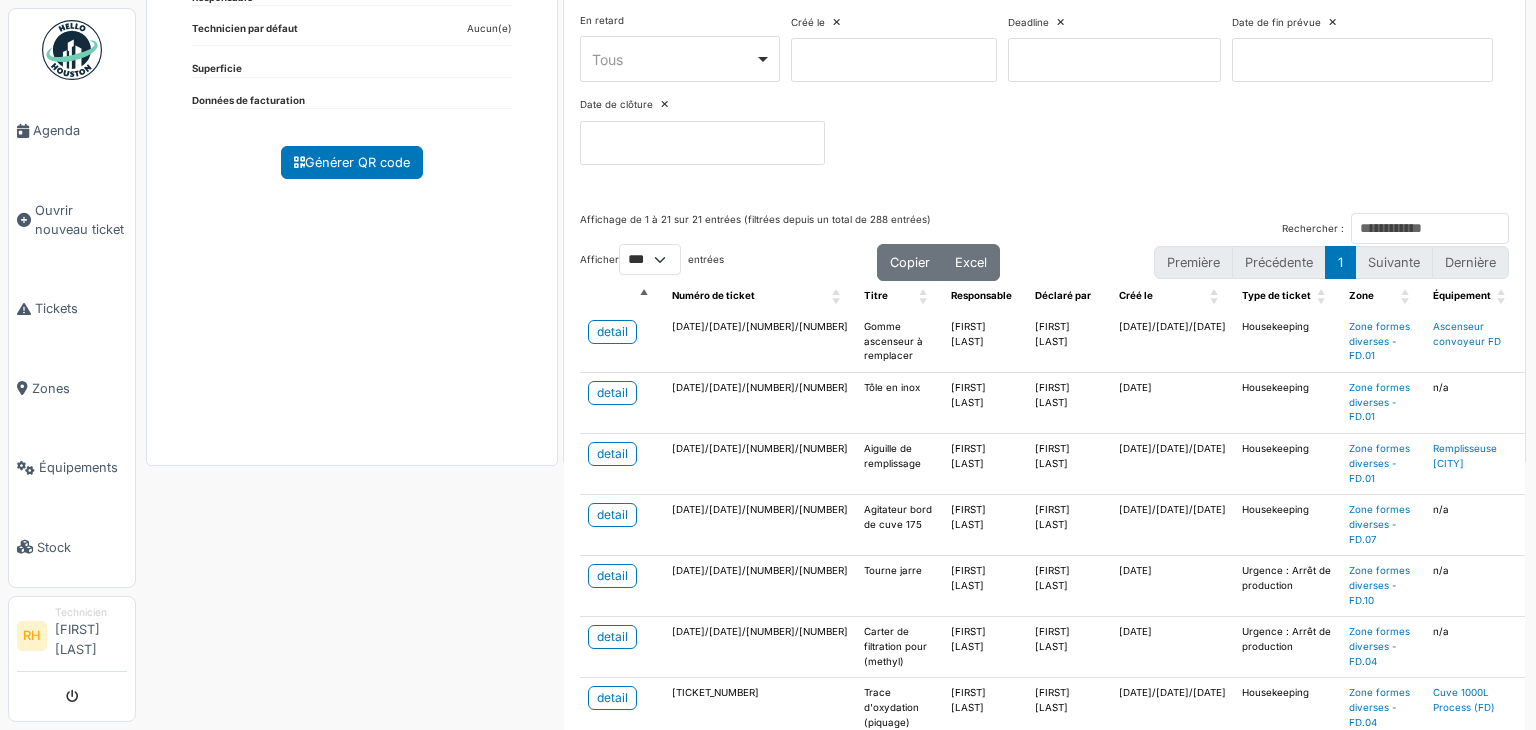 click on "detail" at bounding box center [622, 342] 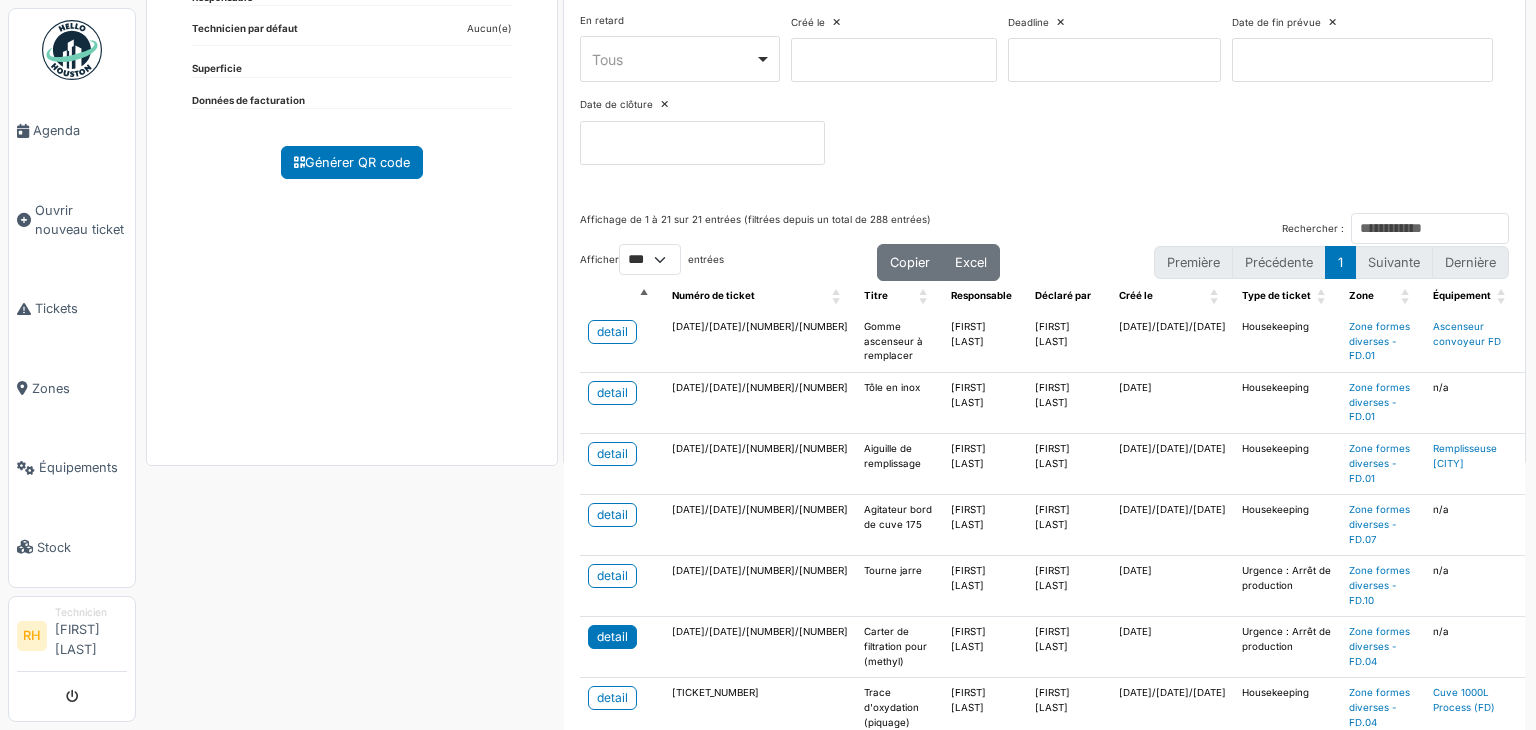 click on "detail" at bounding box center [612, 637] 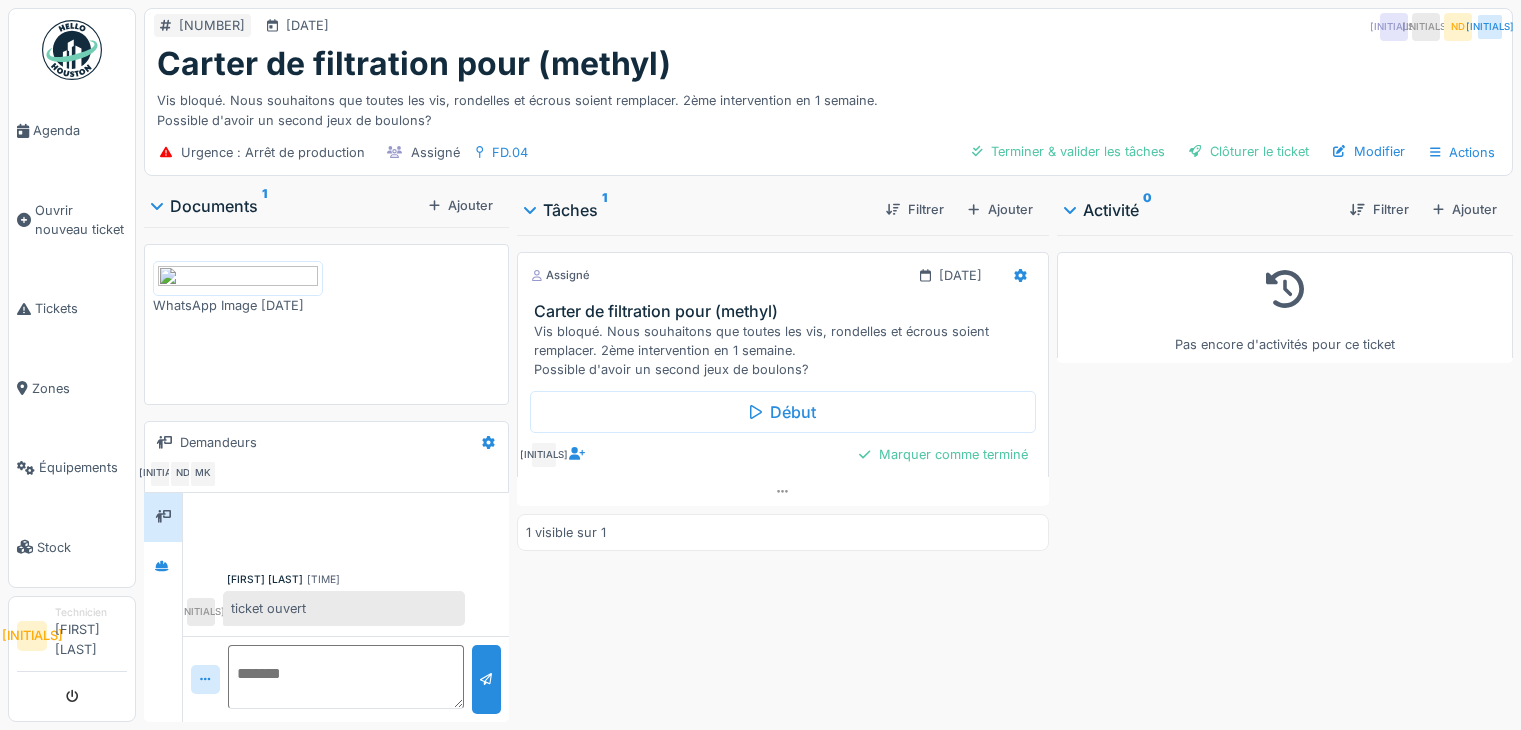 scroll, scrollTop: 0, scrollLeft: 0, axis: both 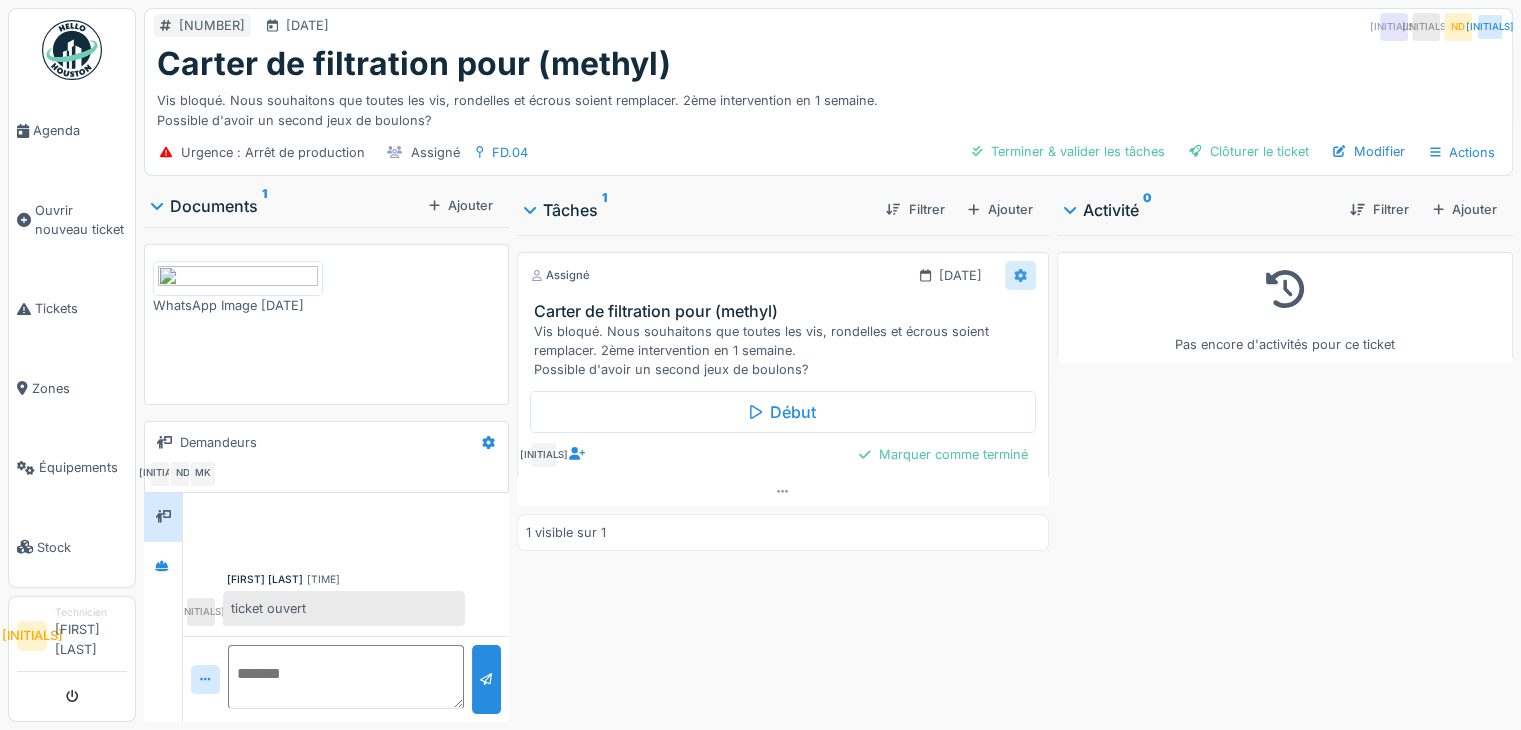 click at bounding box center [1020, 275] 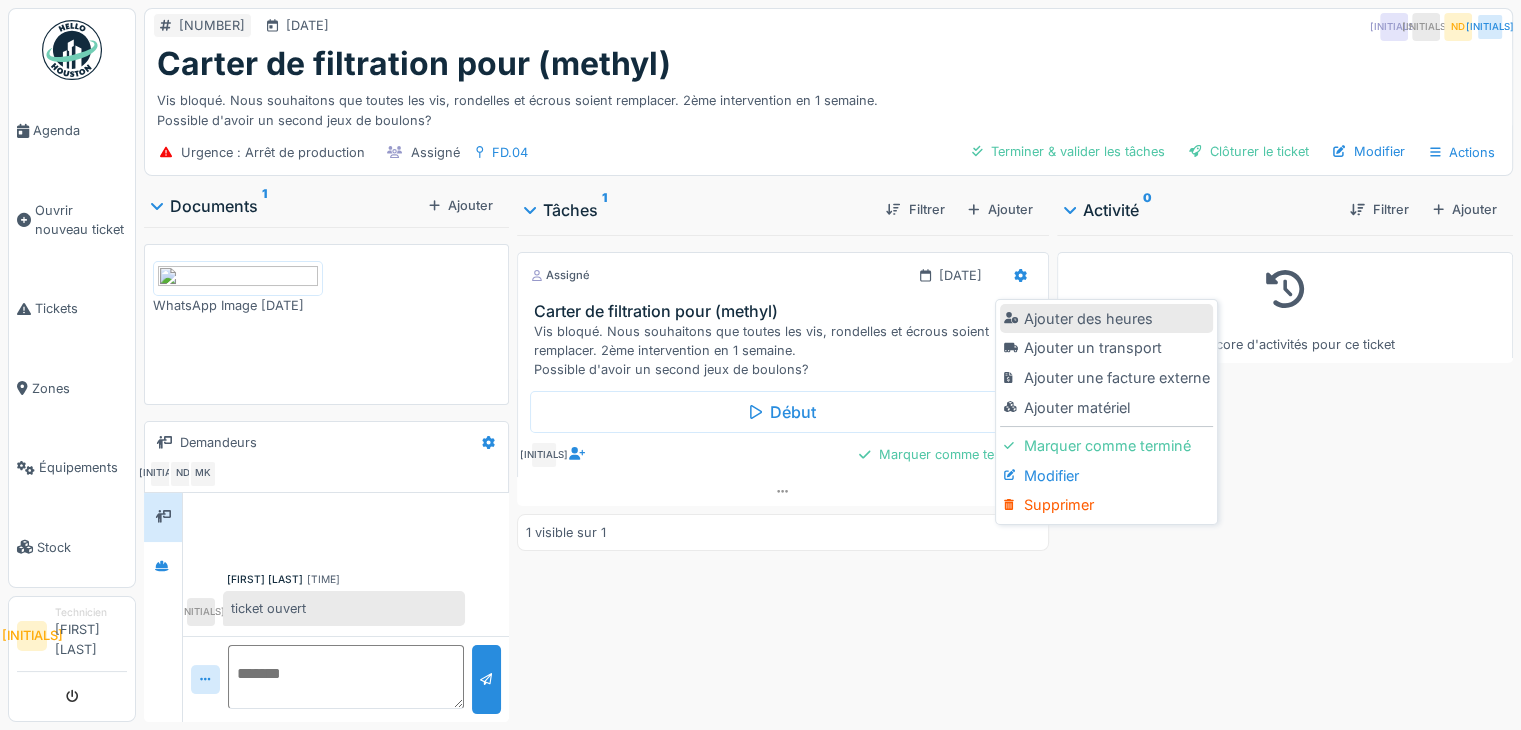 click at bounding box center [1013, 318] 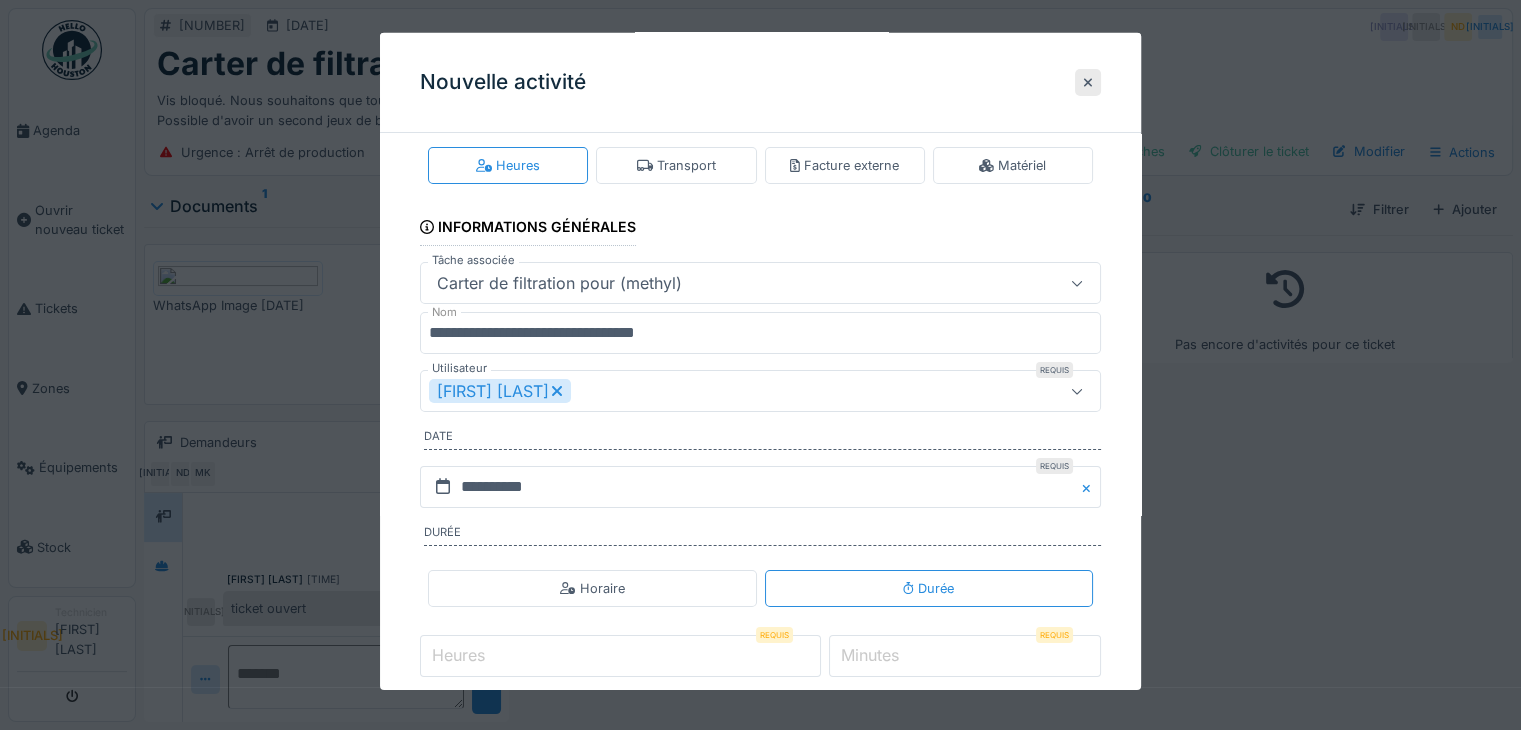 scroll, scrollTop: 100, scrollLeft: 0, axis: vertical 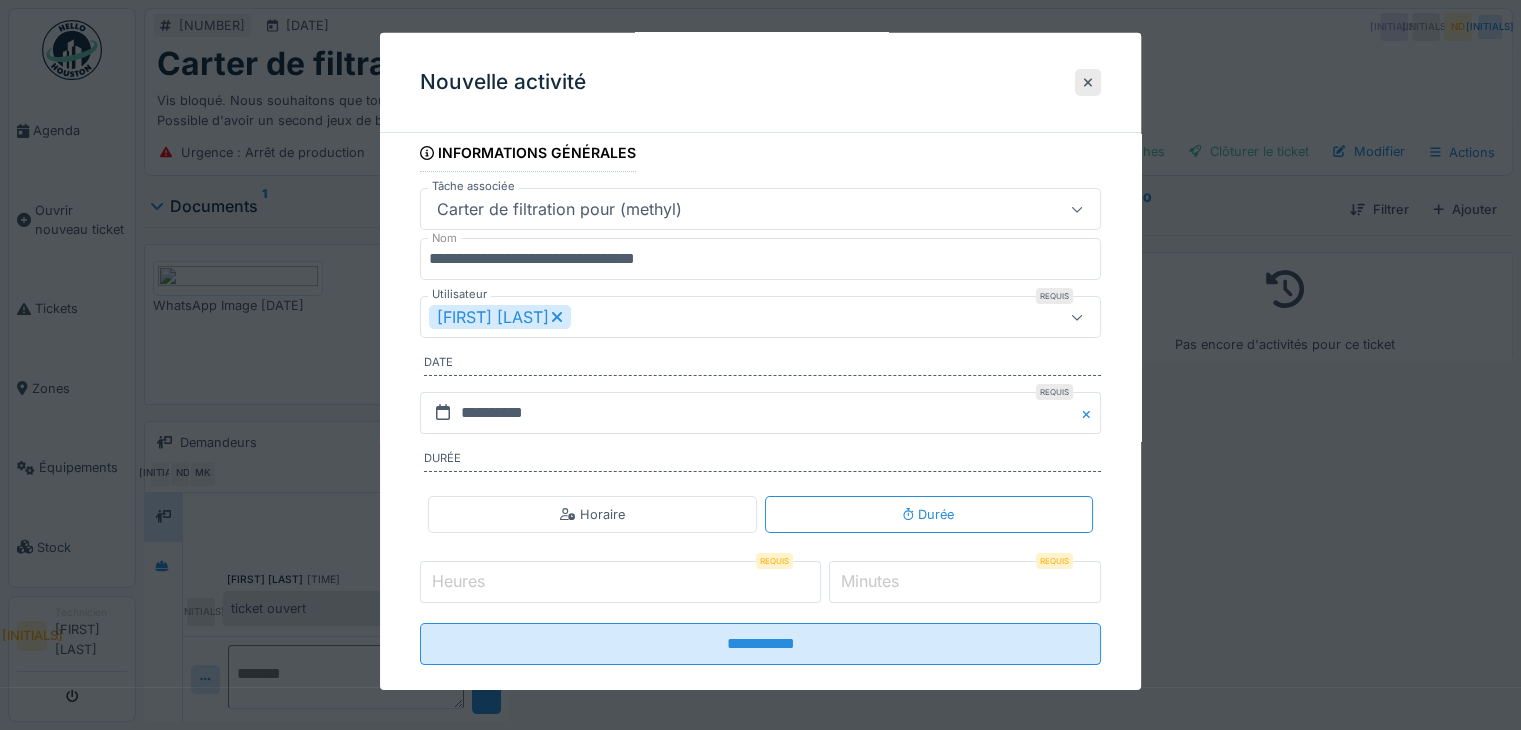 click on "Heures" at bounding box center [620, 582] 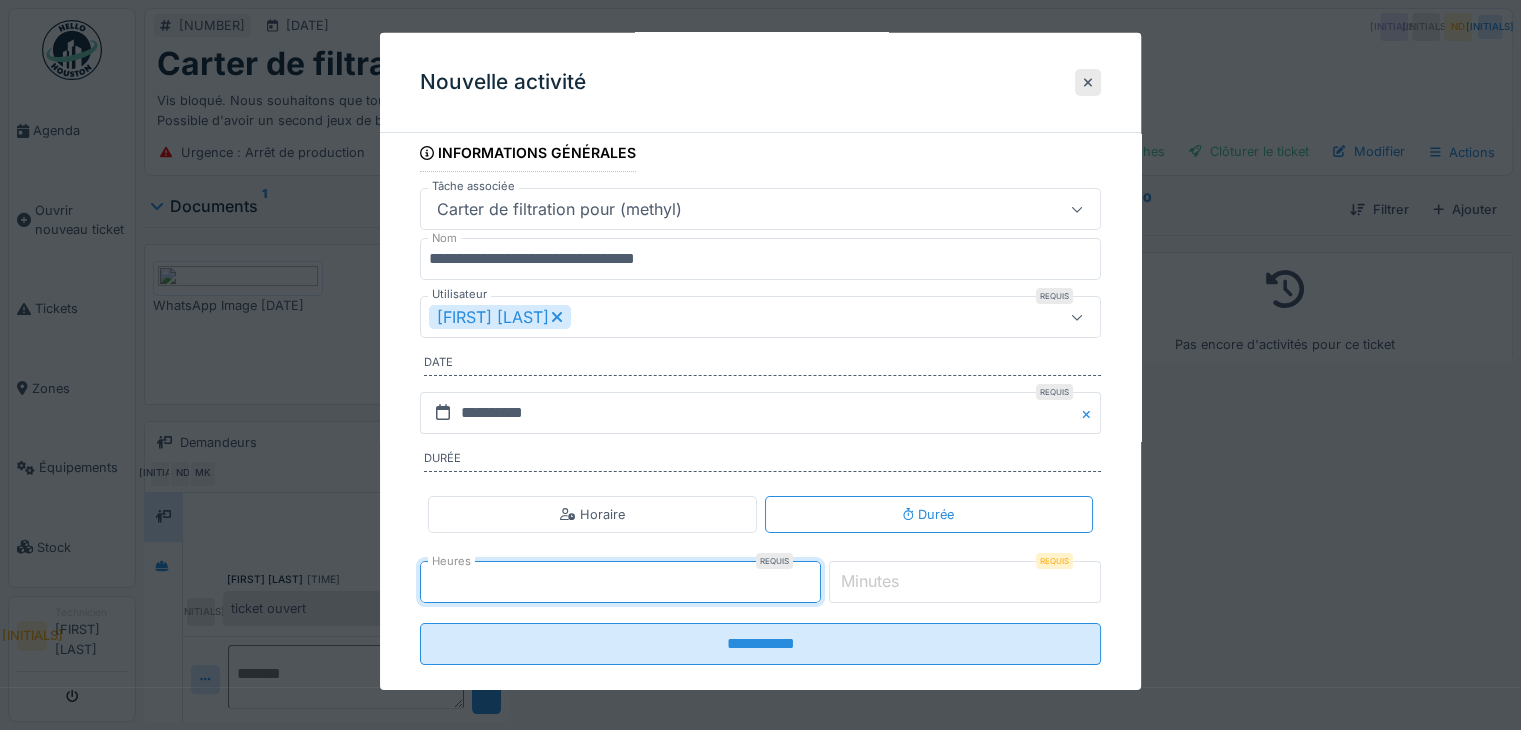 type on "*" 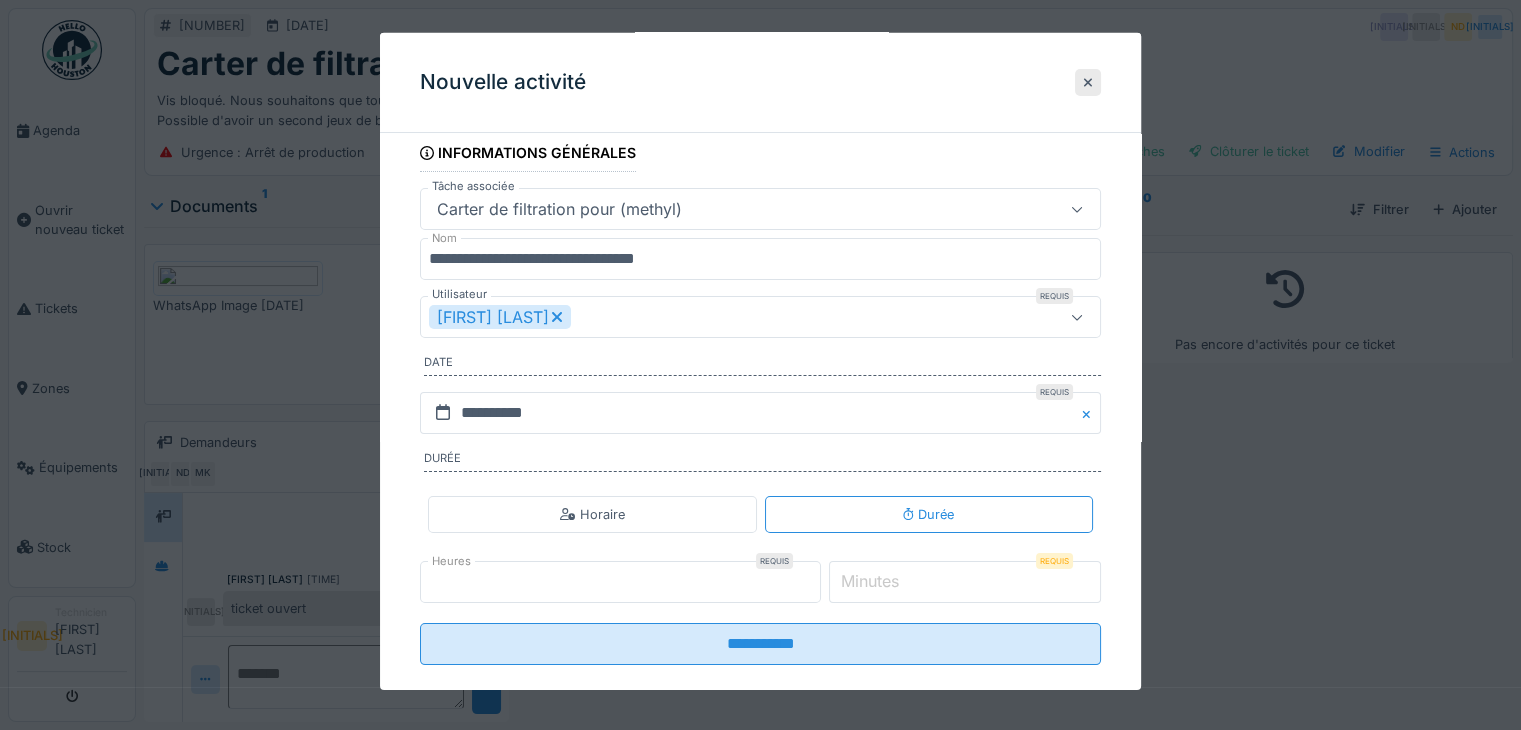 click on "Minutes" at bounding box center (870, 581) 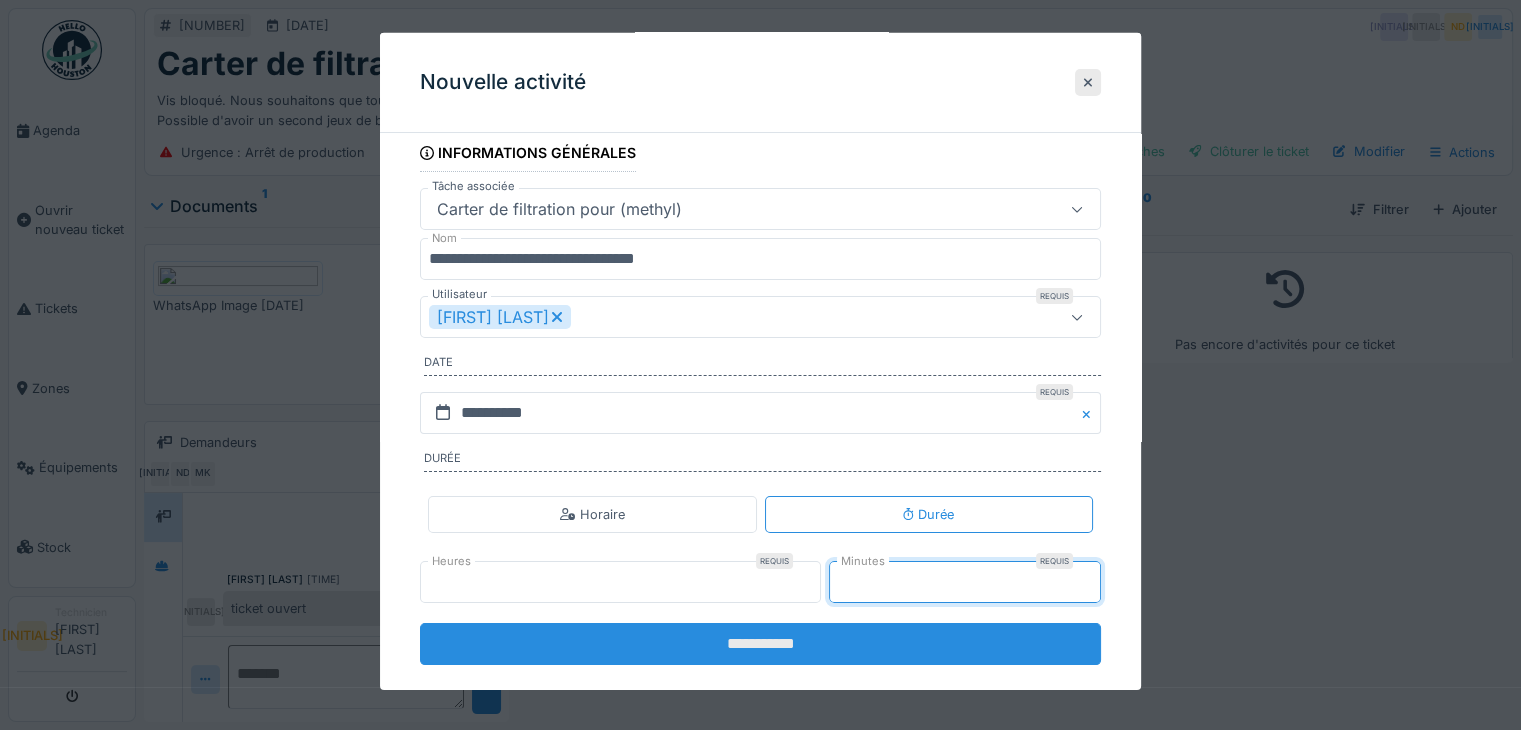 type on "**" 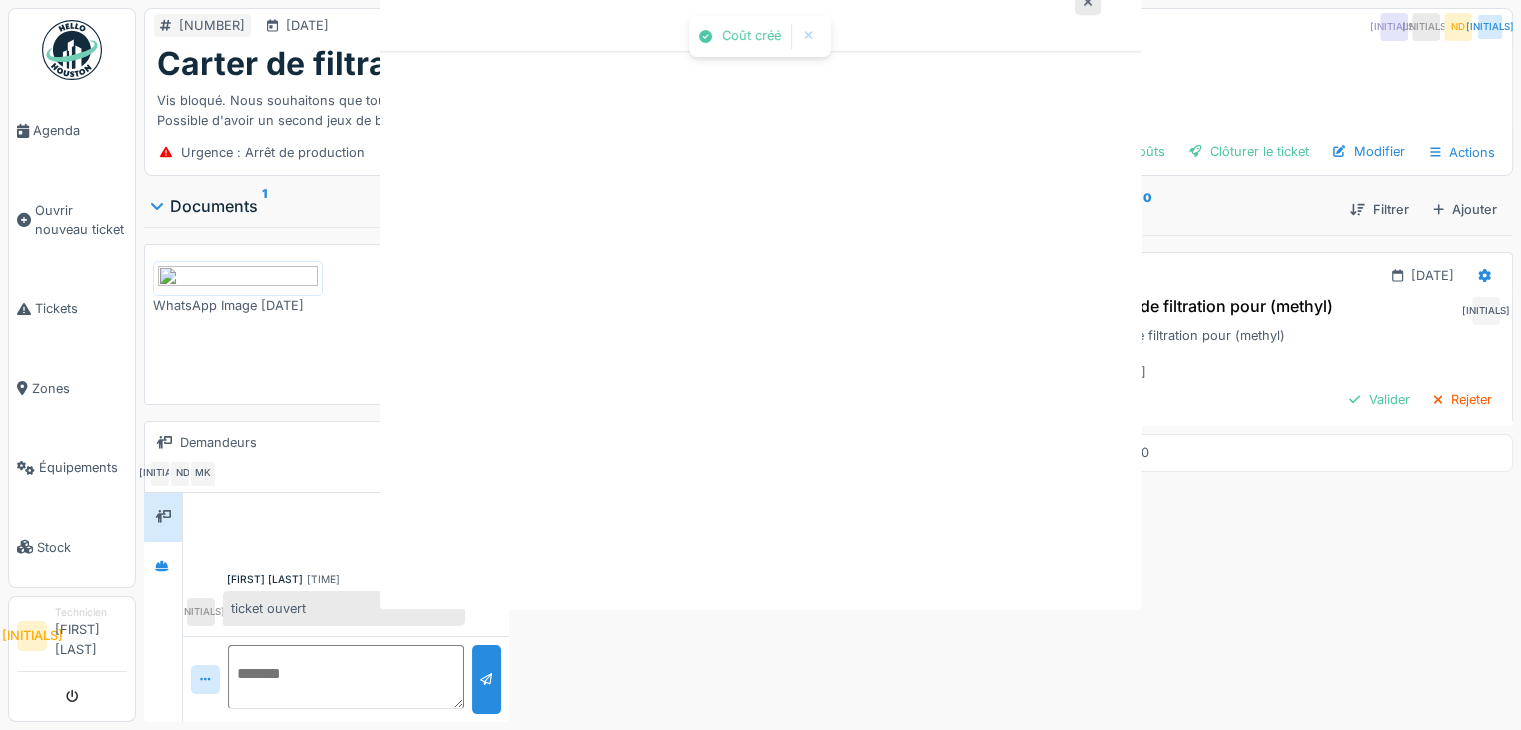 scroll, scrollTop: 0, scrollLeft: 0, axis: both 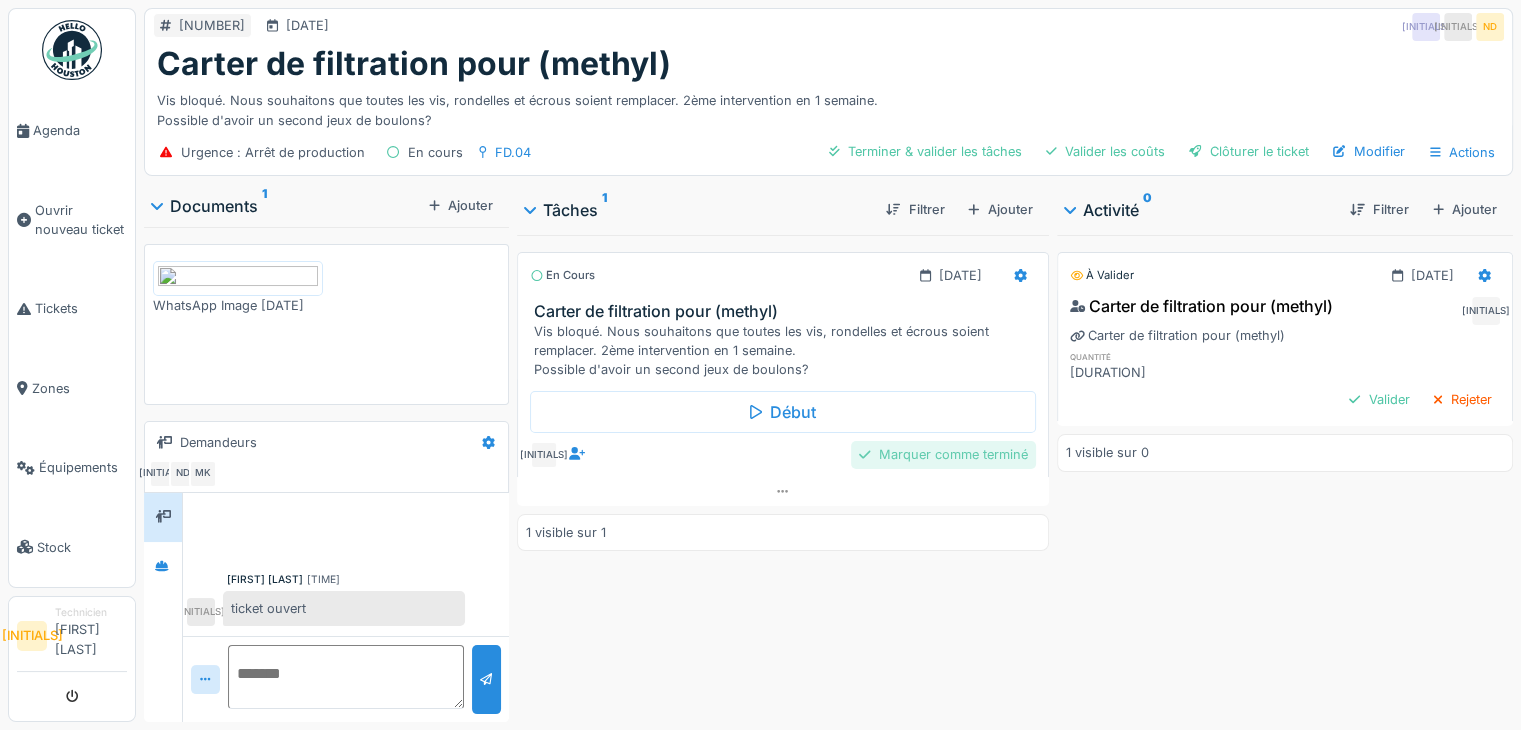 click on "Marquer comme terminé" at bounding box center (943, 454) 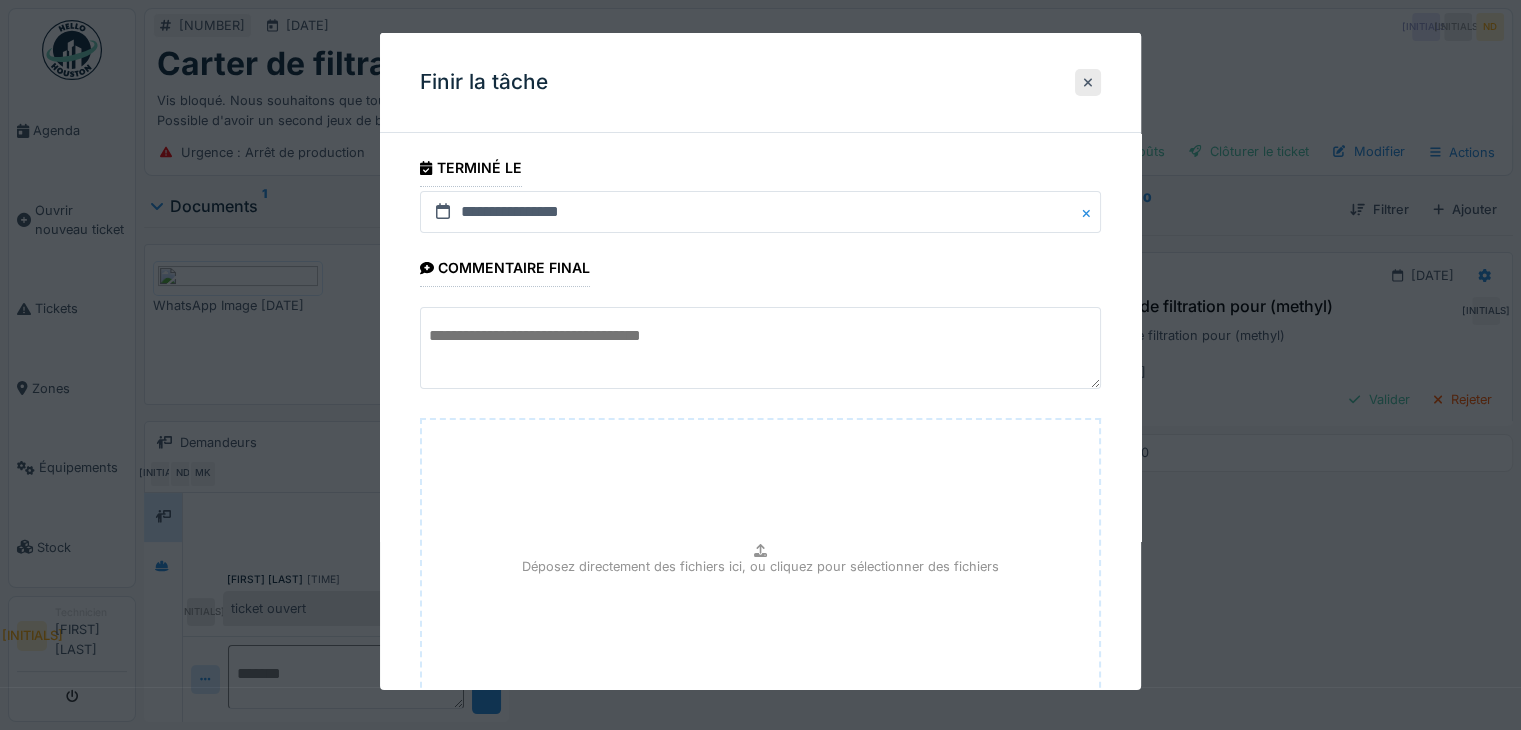 click at bounding box center (760, 348) 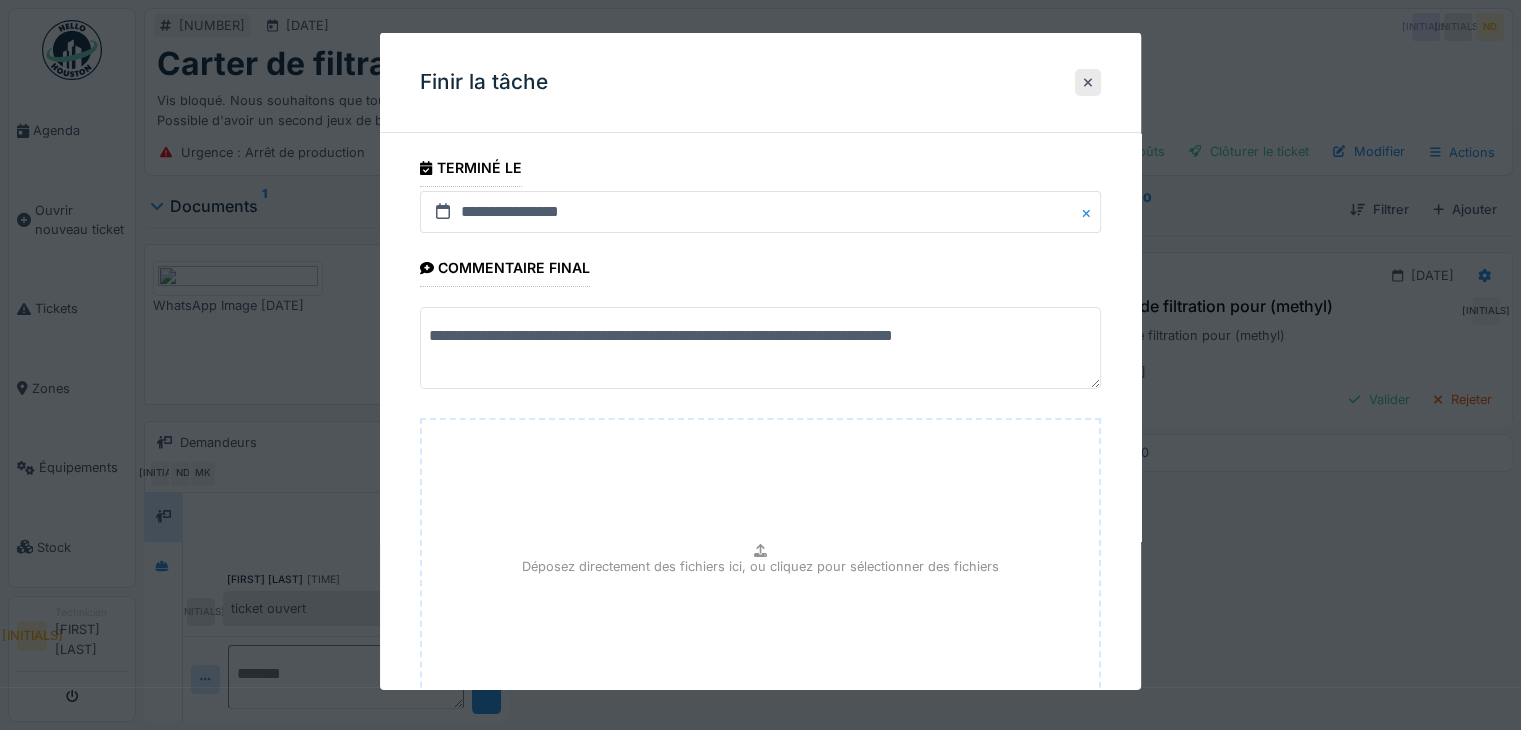 scroll, scrollTop: 156, scrollLeft: 0, axis: vertical 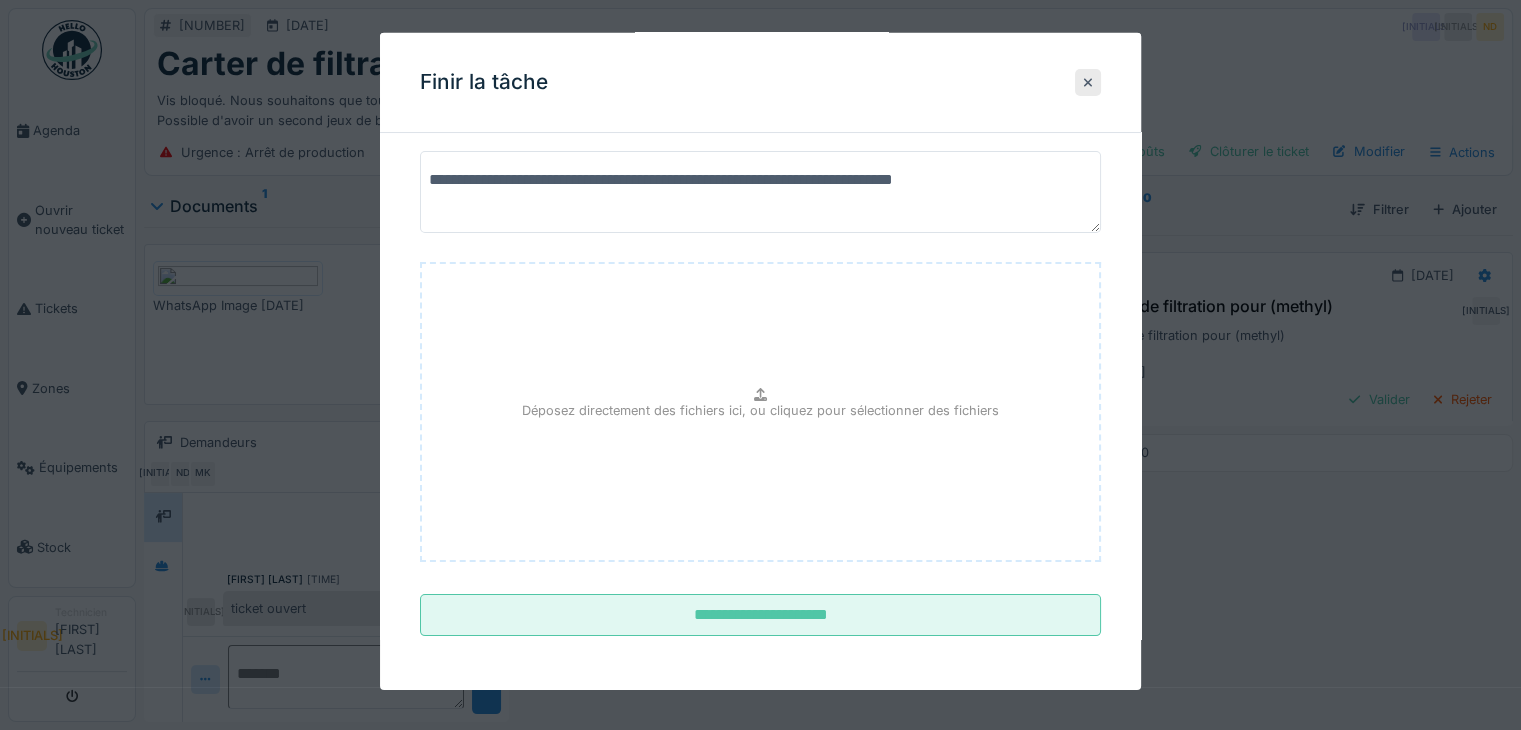 click on "**********" at bounding box center (760, 192) 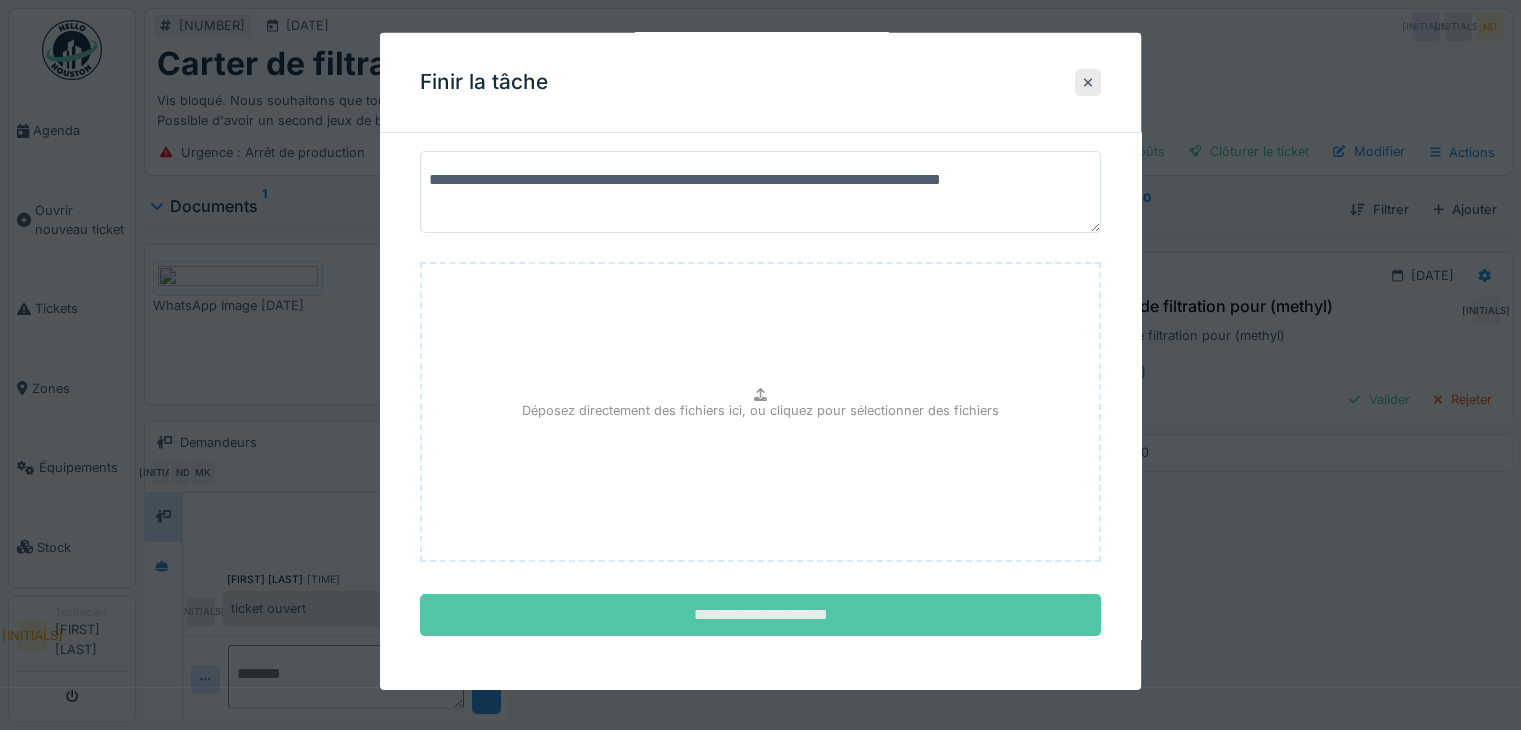 type on "**********" 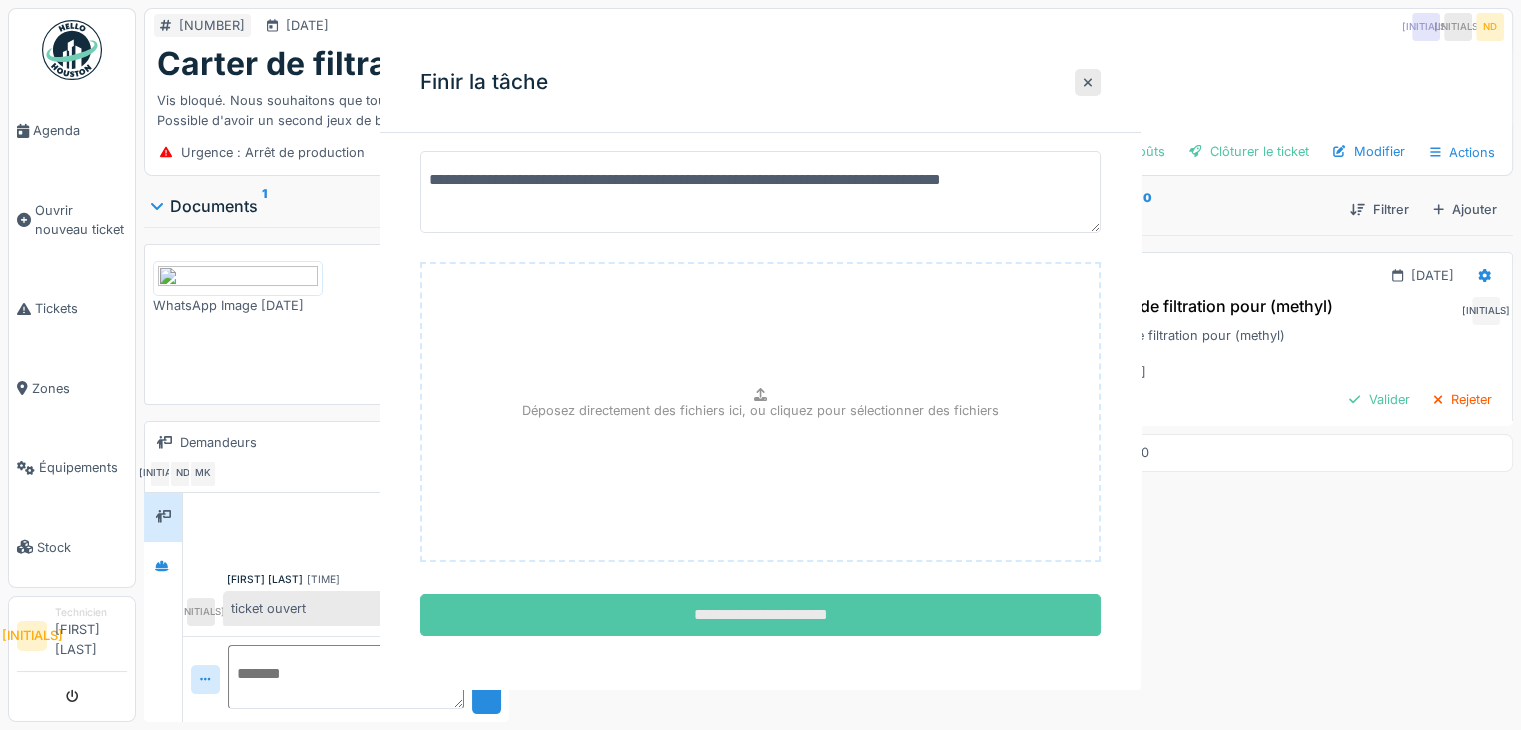 scroll, scrollTop: 0, scrollLeft: 0, axis: both 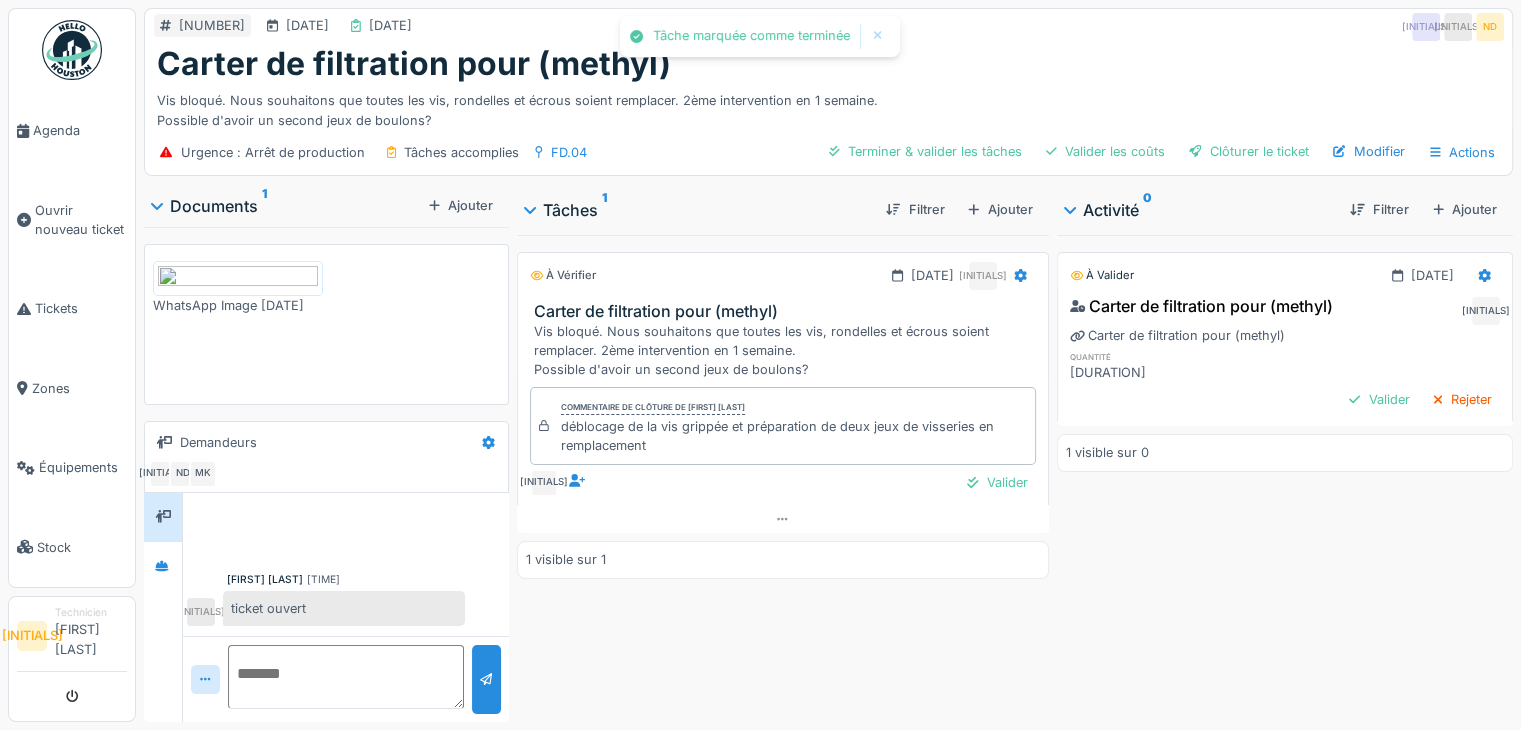 click on "À valider 01/07/2025 Carter de filtration pour (methyl) RH Carter de filtration pour (methyl) quantité 00h30 Valider Rejeter 1 visible sur 0" at bounding box center [1285, 474] 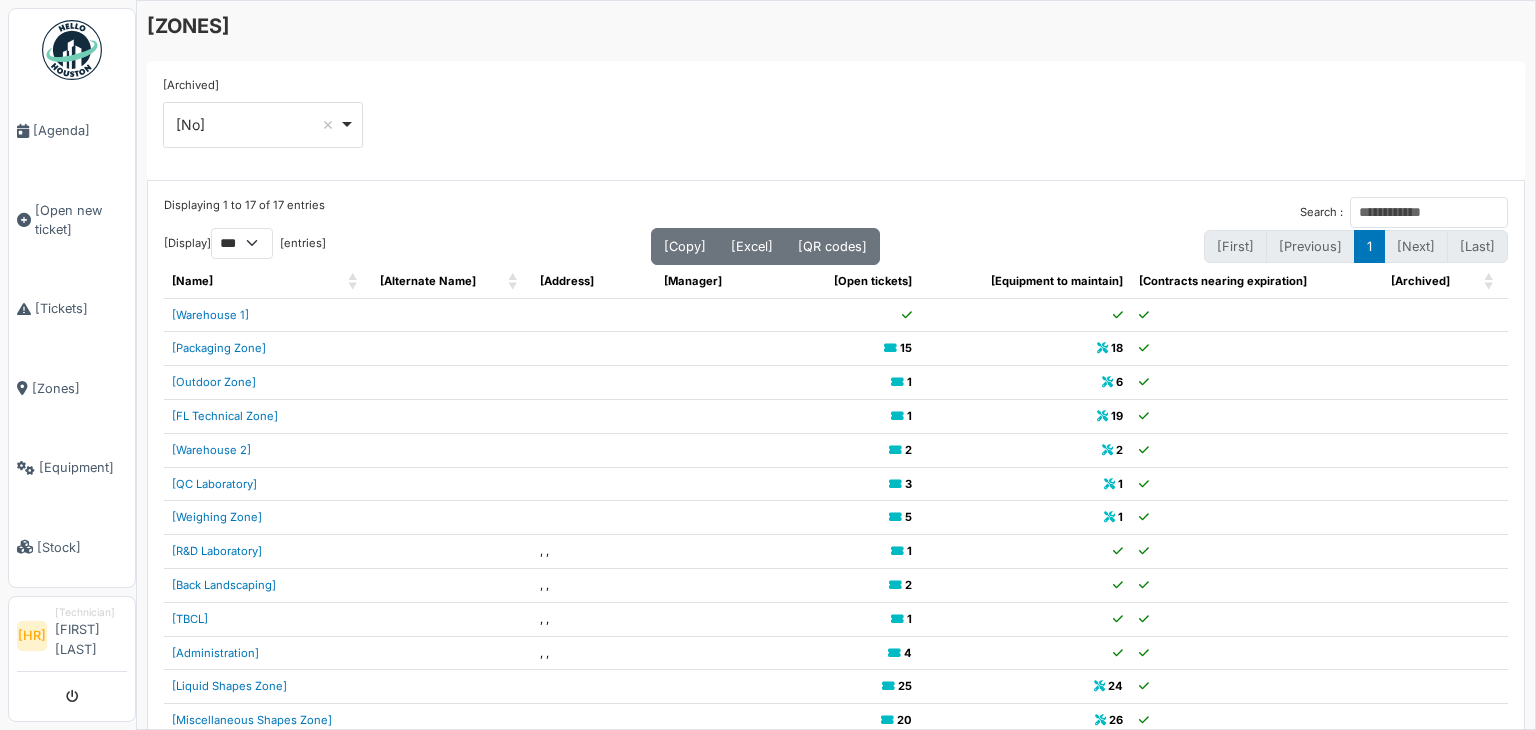 scroll, scrollTop: 0, scrollLeft: 0, axis: both 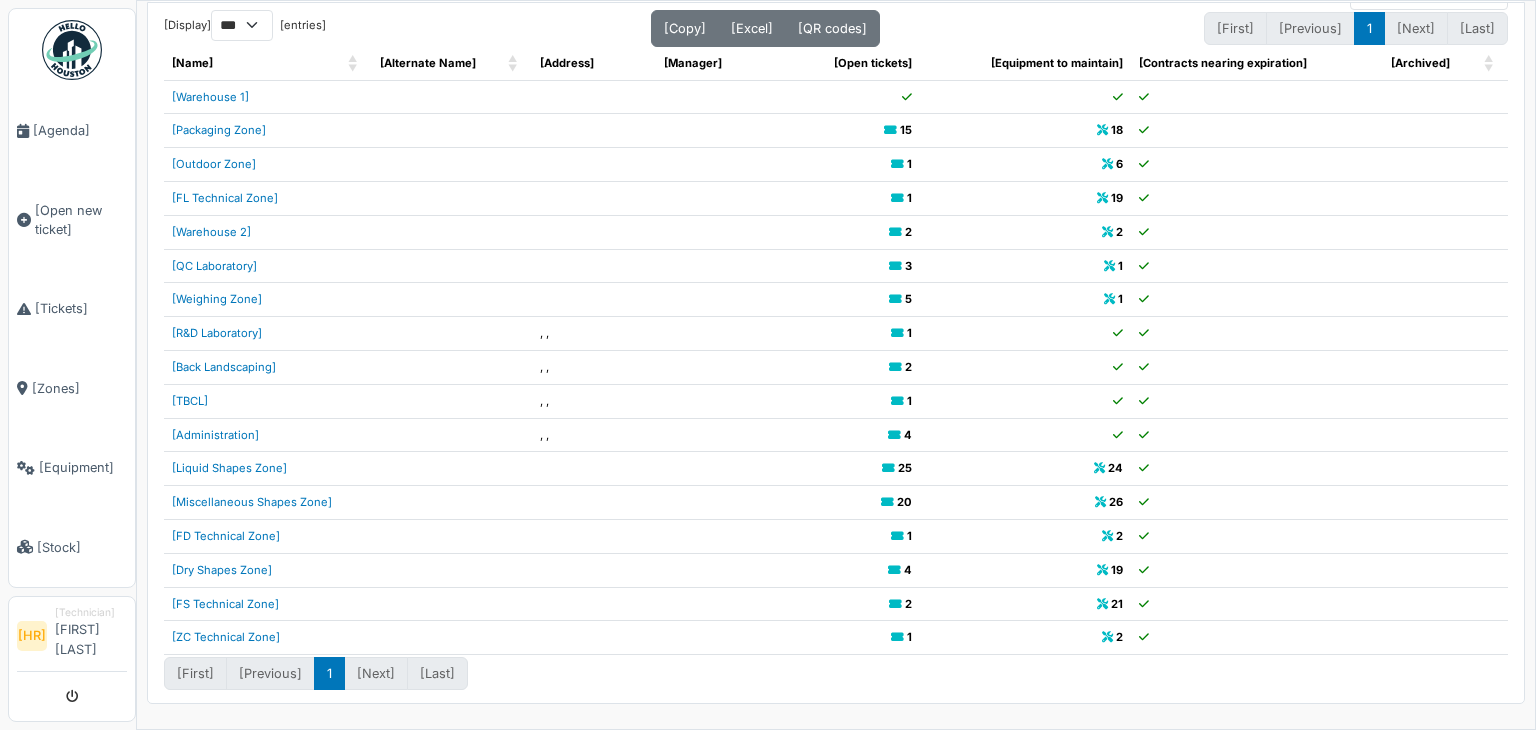 click on "Zone de conditionnement" at bounding box center [219, 130] 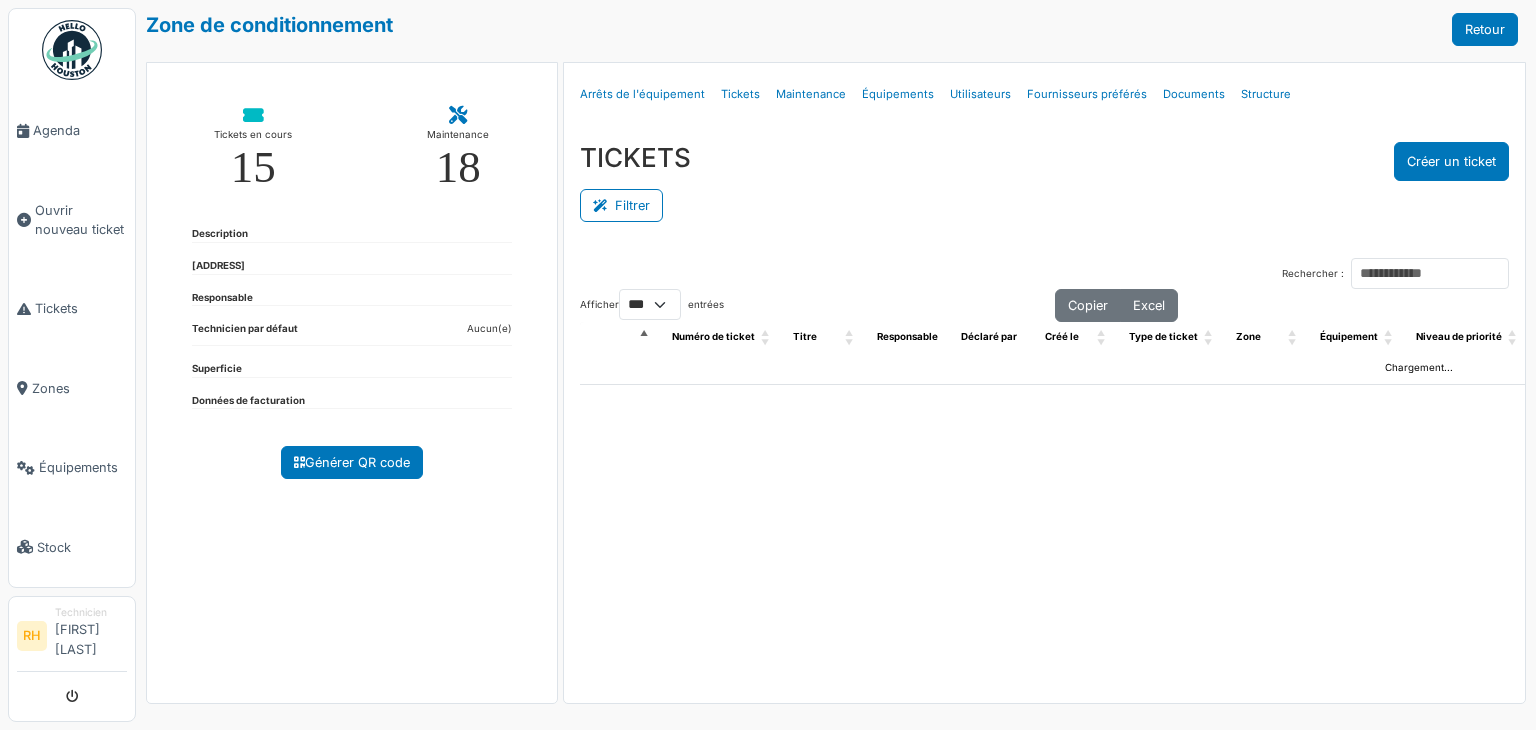 scroll, scrollTop: 0, scrollLeft: 0, axis: both 